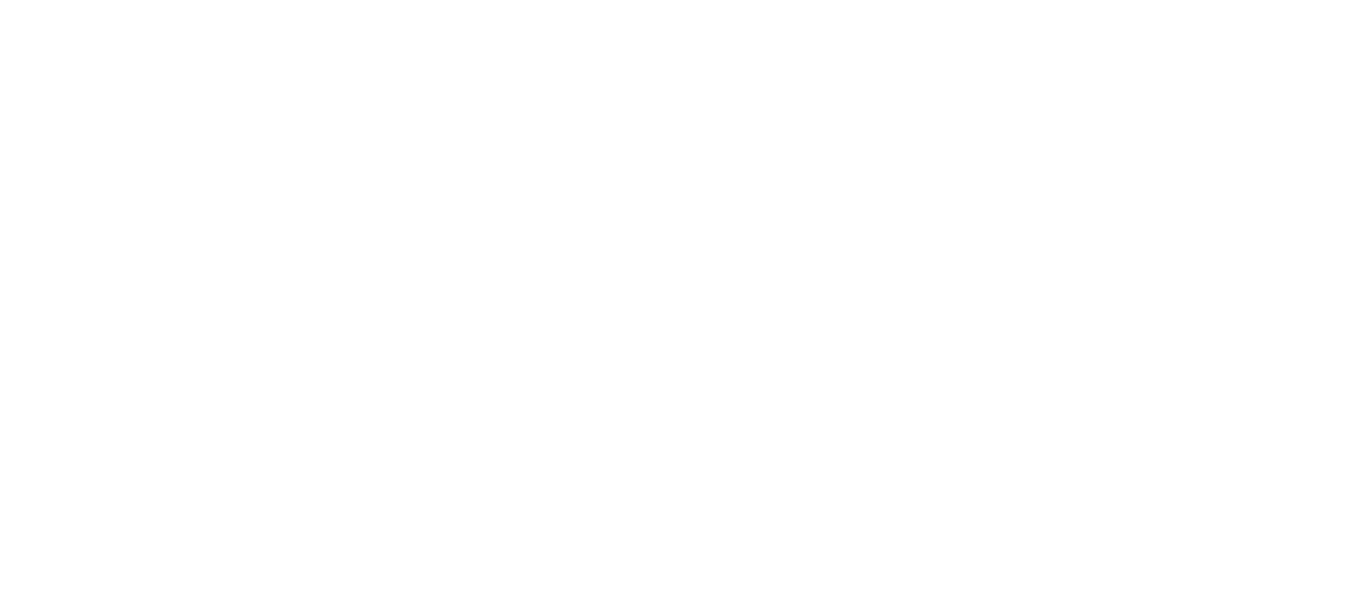 scroll, scrollTop: 0, scrollLeft: 0, axis: both 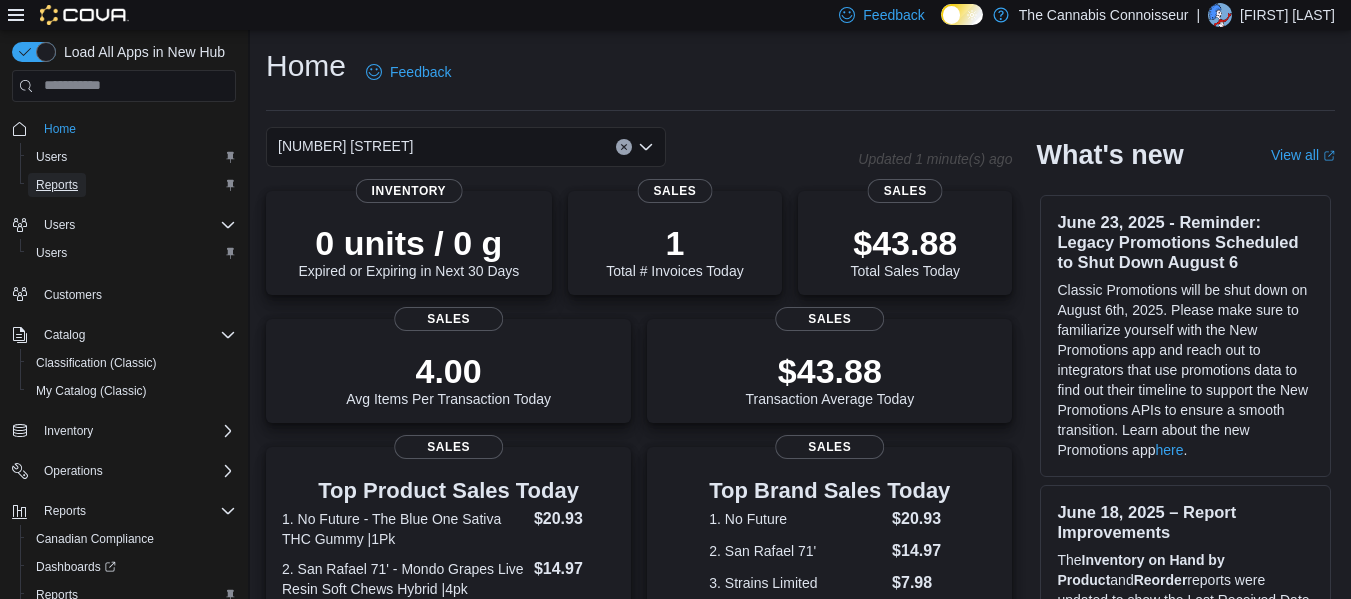 click on "Reports" at bounding box center (57, 185) 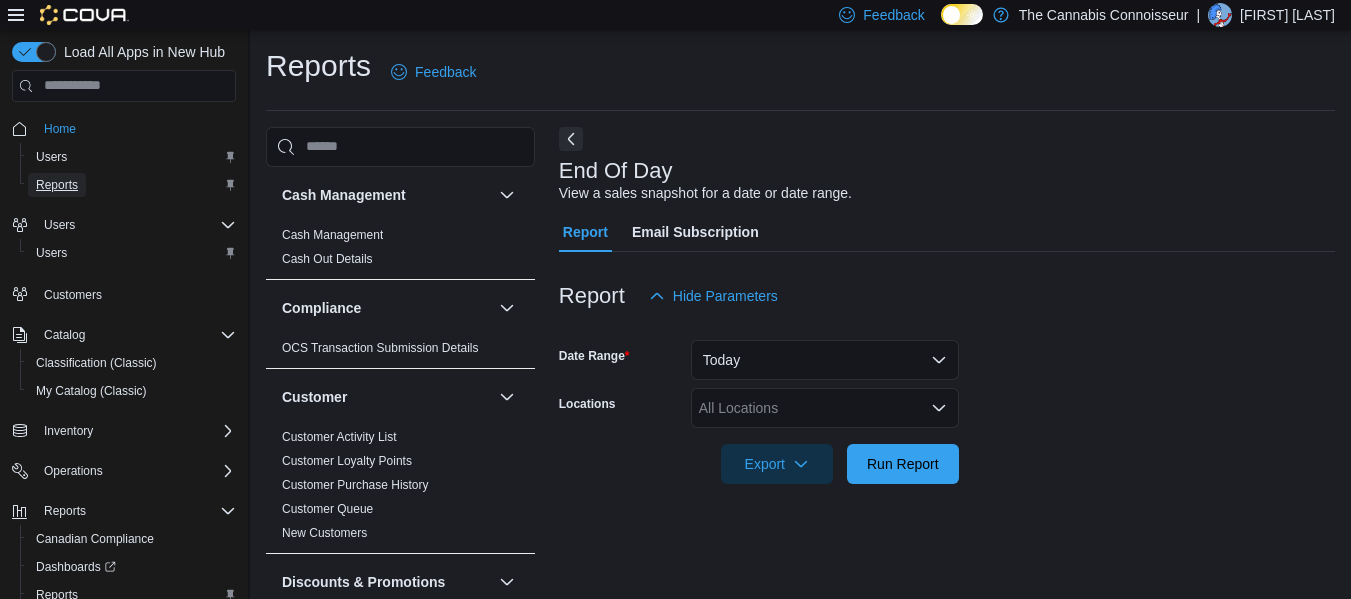scroll, scrollTop: 33, scrollLeft: 0, axis: vertical 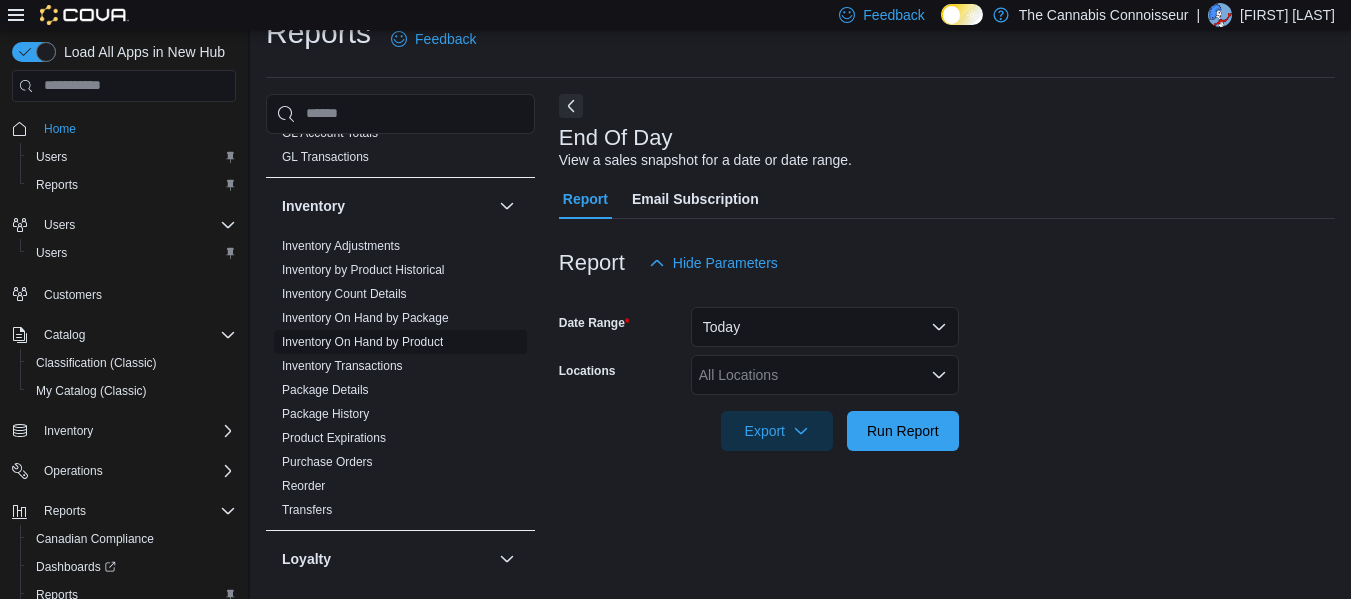 click on "Inventory On Hand by Product" at bounding box center (362, 342) 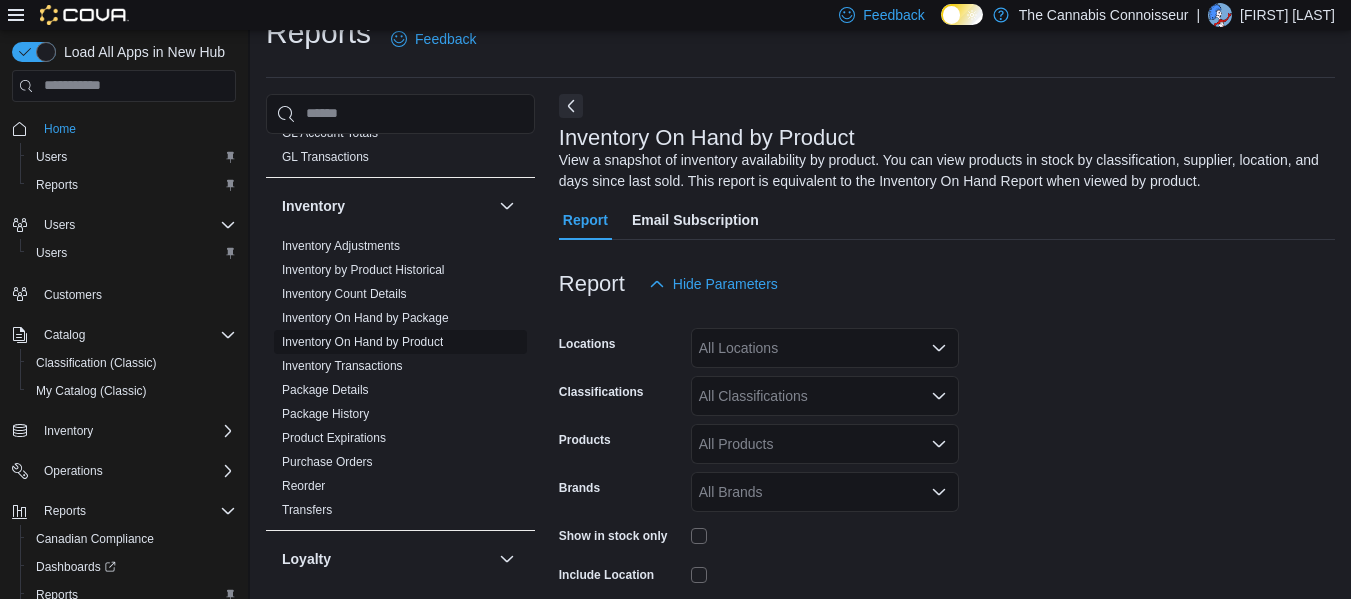 scroll, scrollTop: 67, scrollLeft: 0, axis: vertical 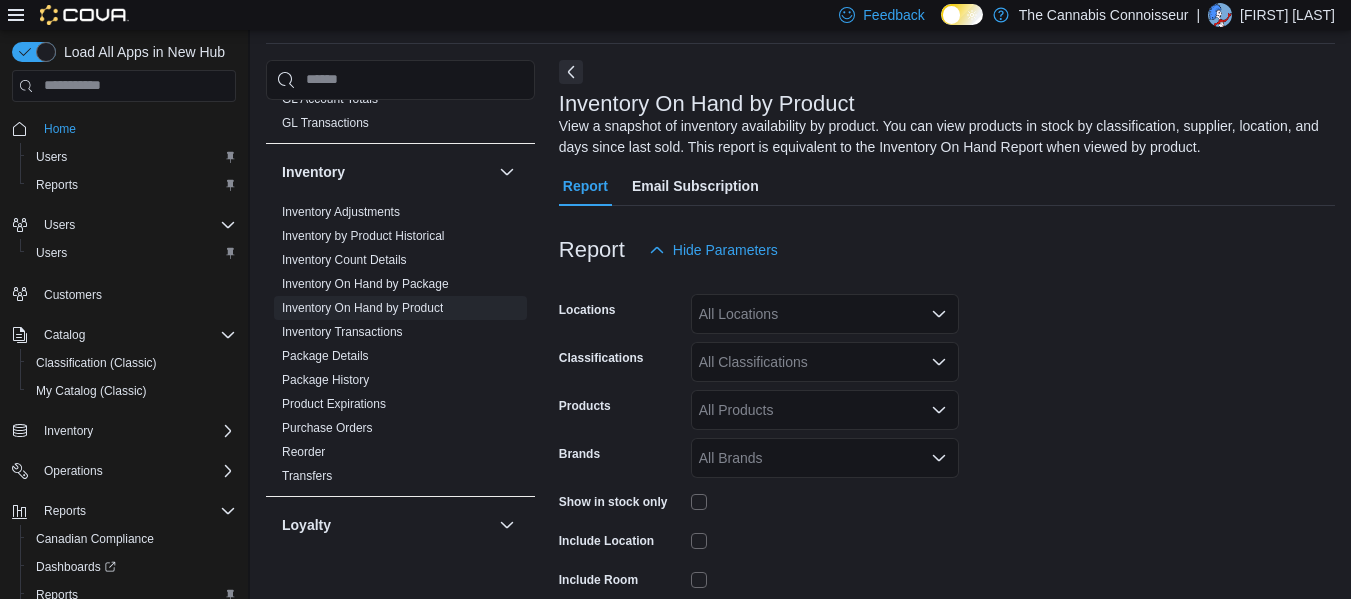 click 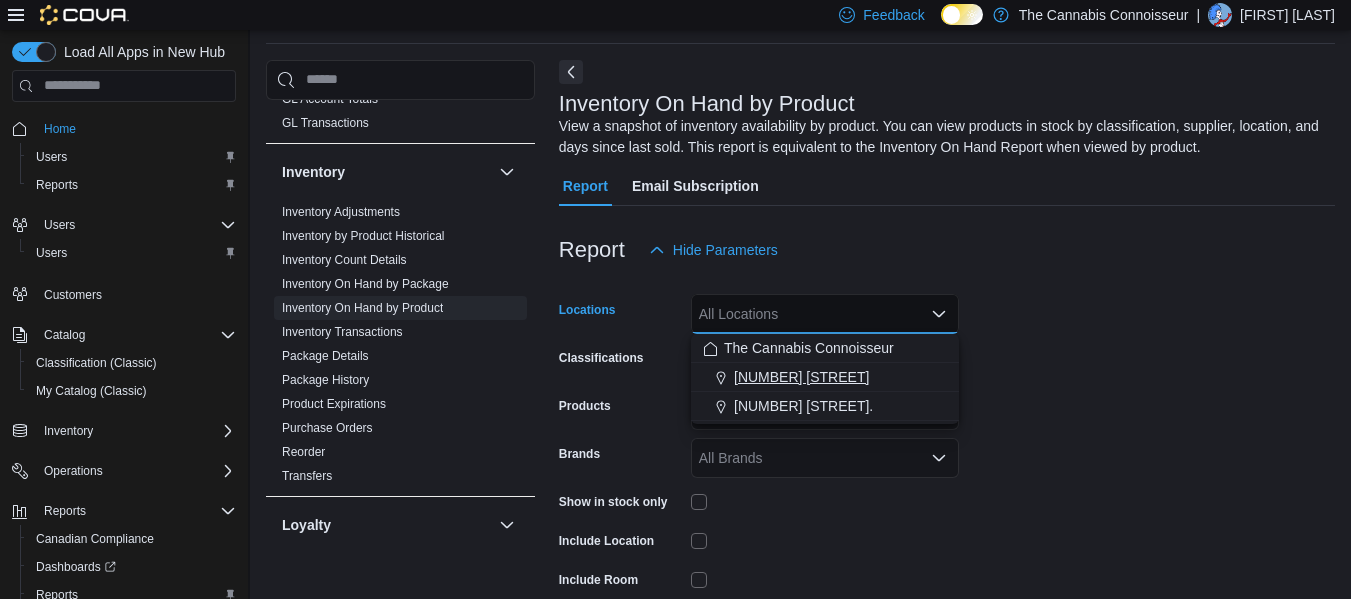 click on "[NUMBER] [STREET]" at bounding box center (801, 377) 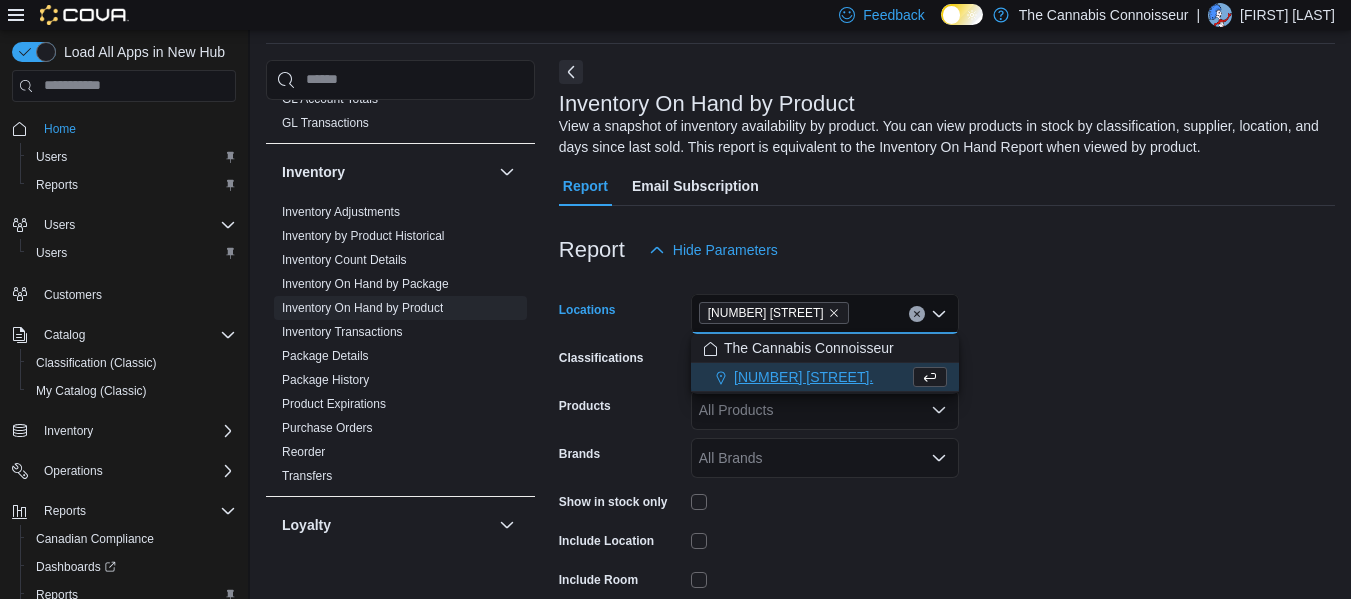 click on "Locations [NUMBER] [STREET] Combo box. Selected. [NUMBER] [STREET]. Press Backspace to delete [NUMBER] [STREET]. Combo box input. All Locations. Type some text or, to display a list of choices, press Down Arrow. To exit the list of choices, press Escape. Classifications All Classifications Products All Products Brands All Brands Show in stock only Include Location Include Room Include Archived Export  Run Report" at bounding box center [947, 480] 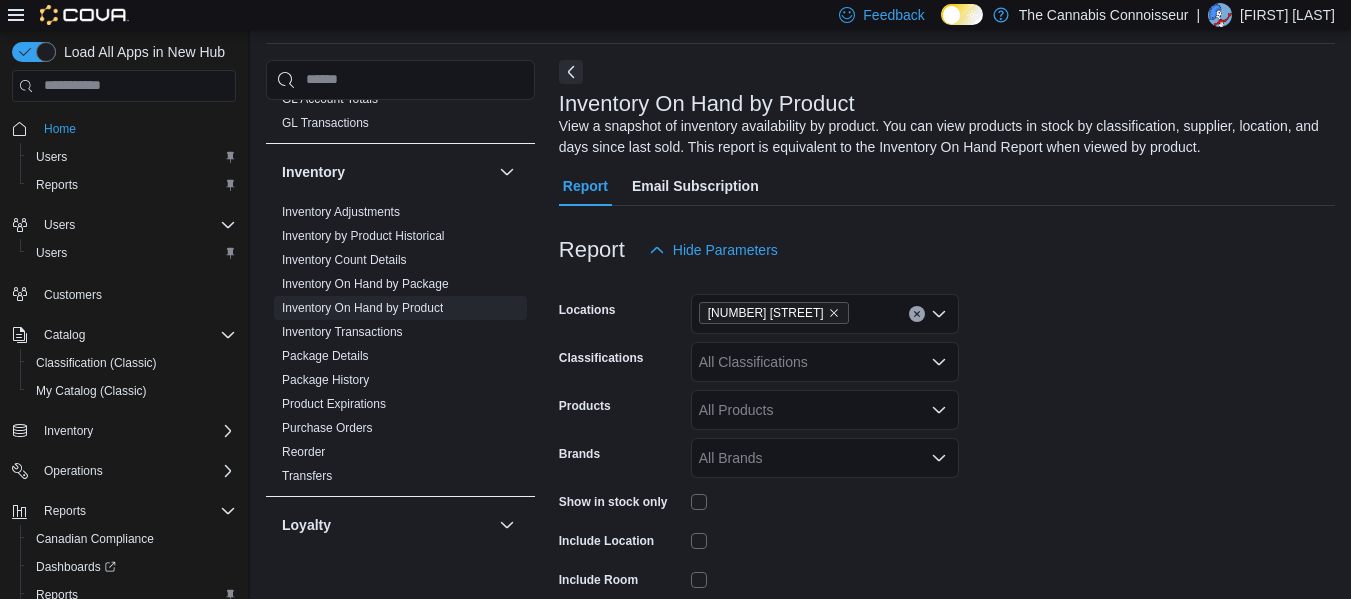 click on "All Classifications" at bounding box center (825, 362) 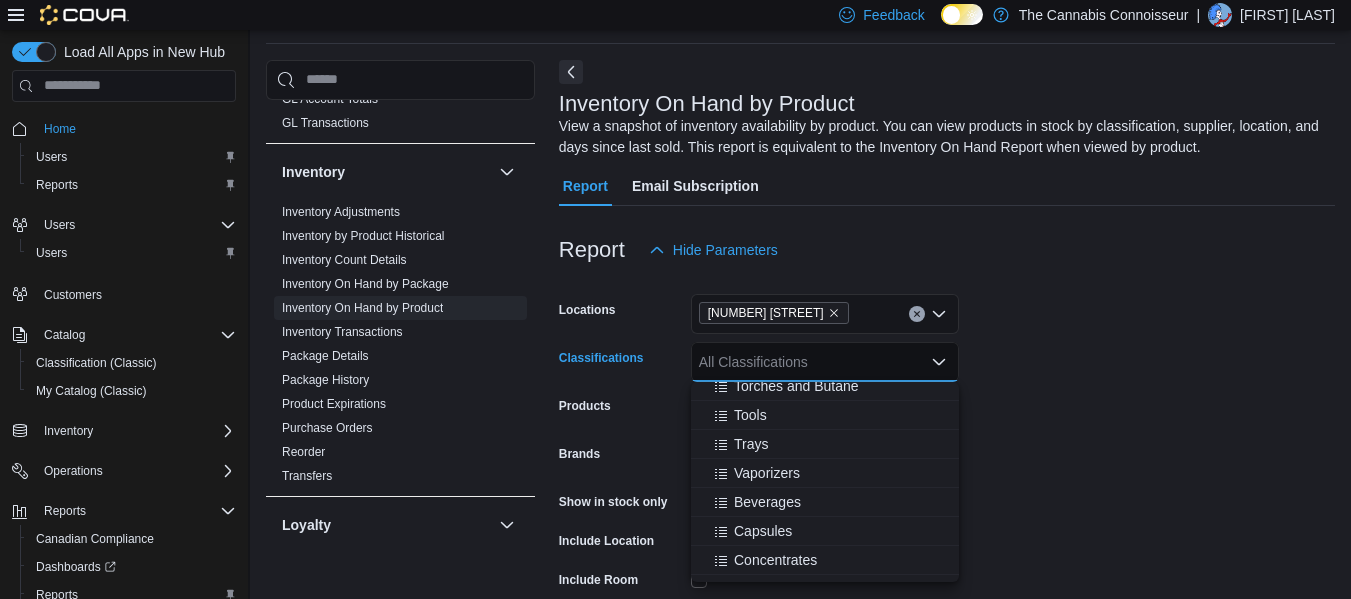 scroll, scrollTop: 920, scrollLeft: 0, axis: vertical 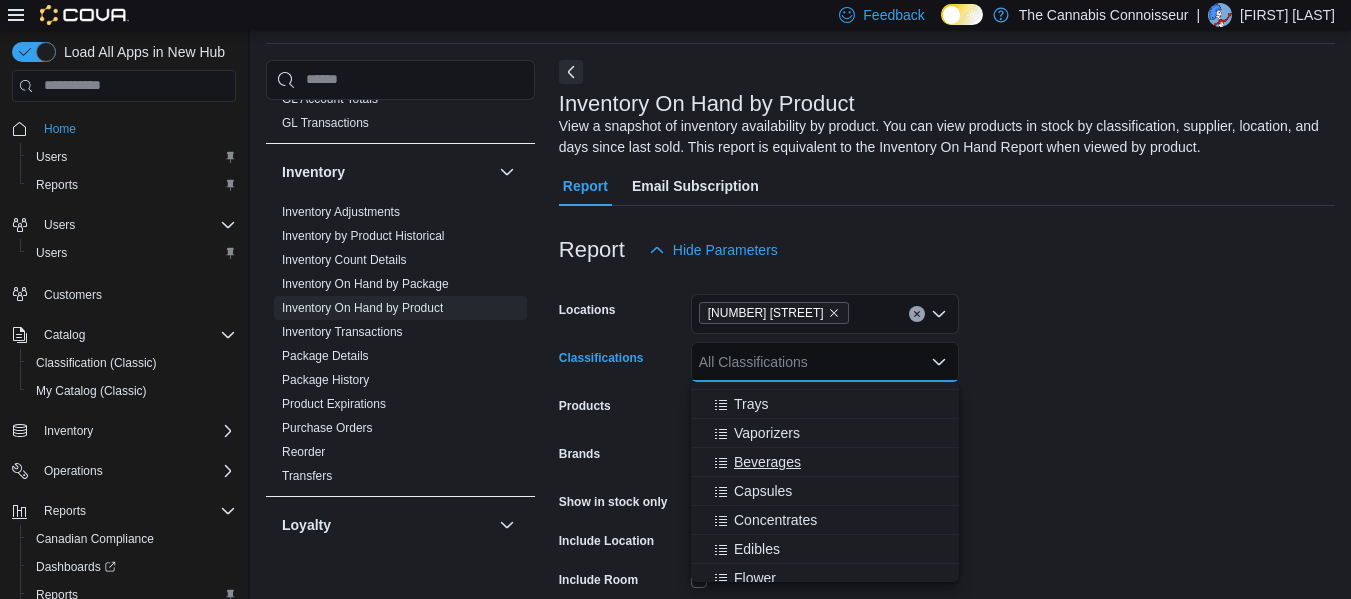 click on "Beverages" at bounding box center [767, 462] 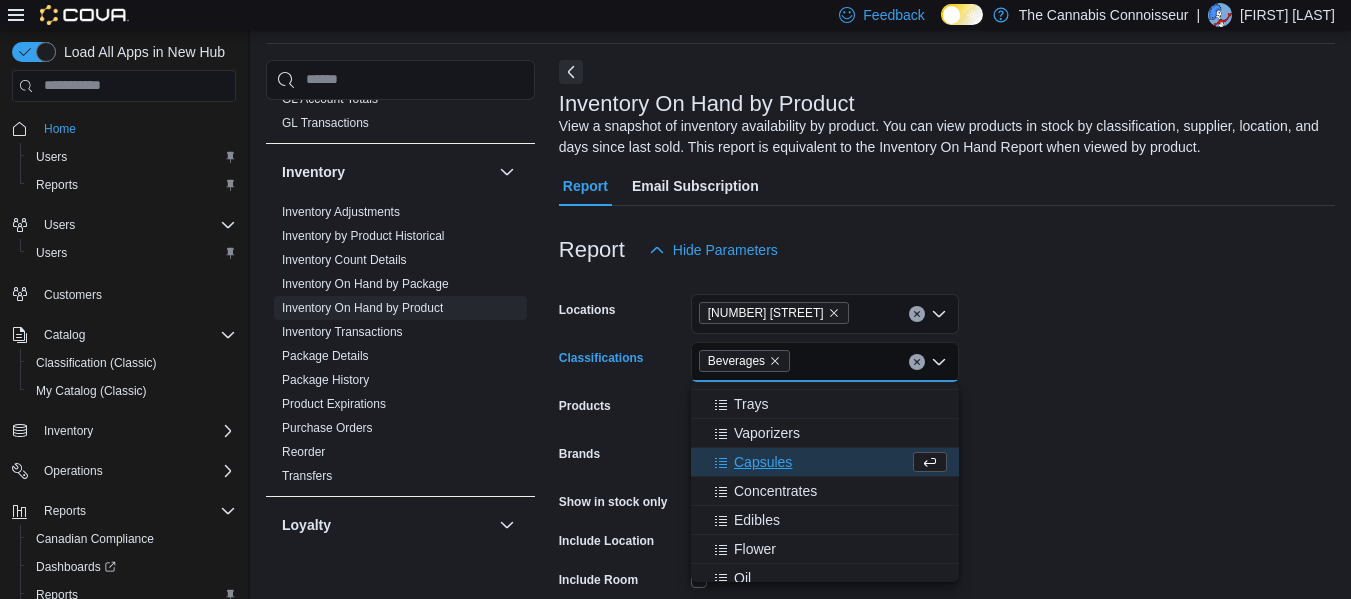 click on "Capsules" at bounding box center [763, 462] 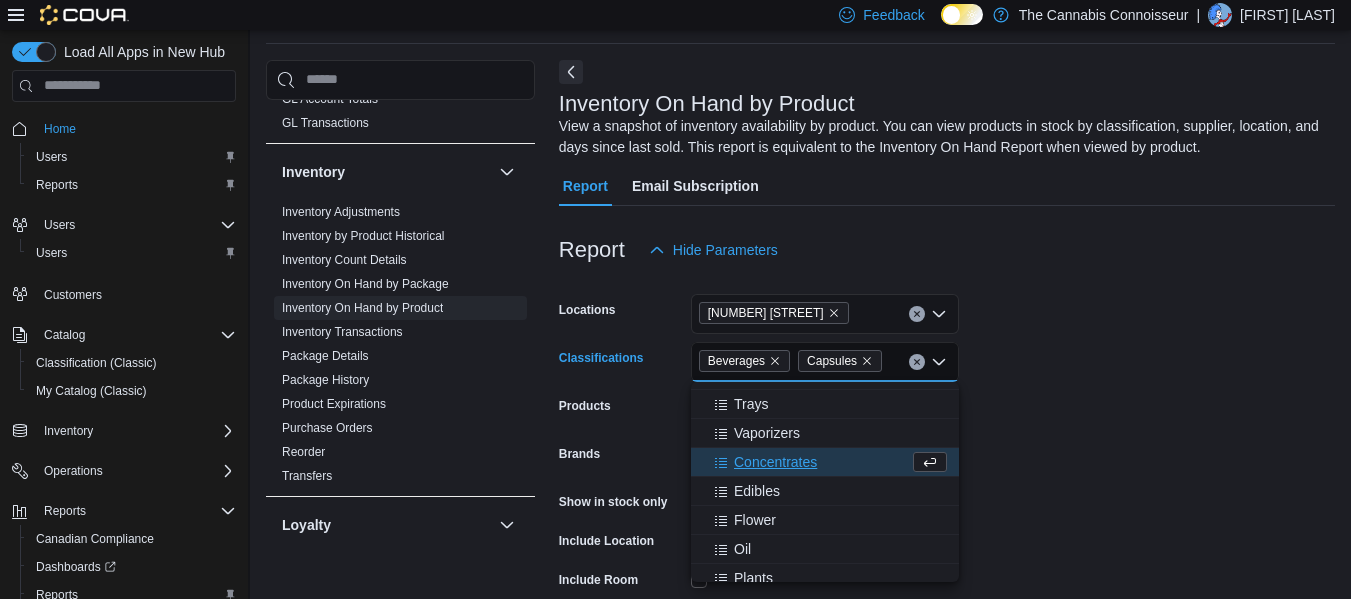 click on "Concentrates" at bounding box center (775, 462) 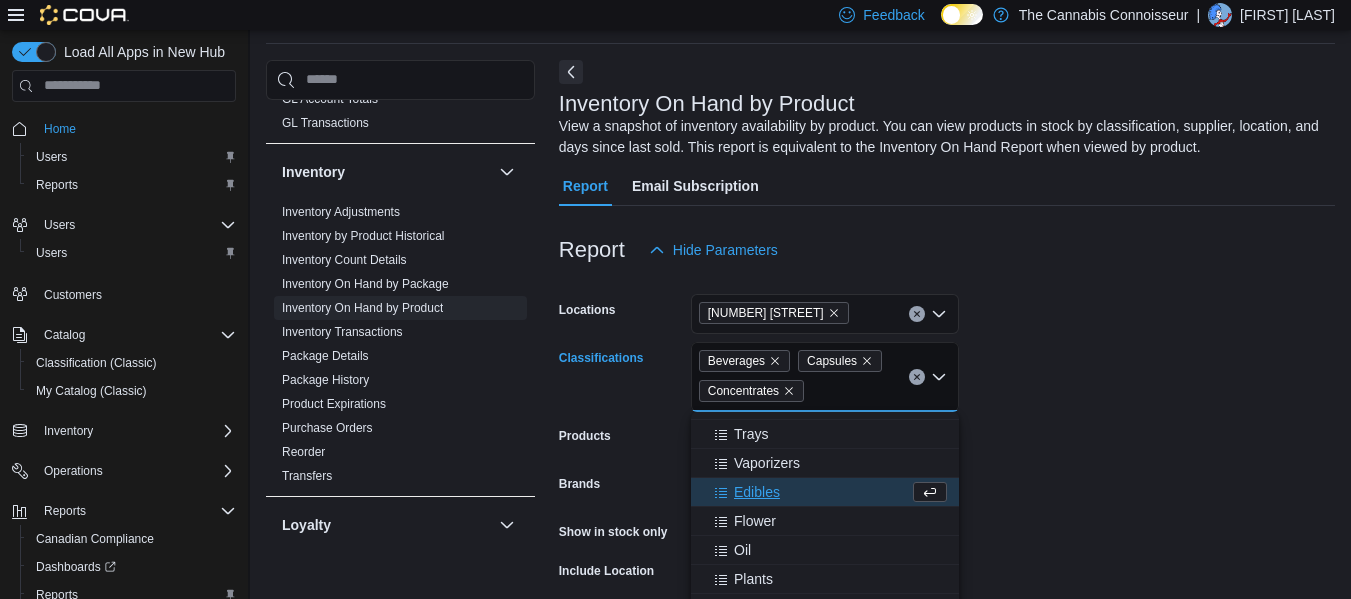 click on "Edibles" at bounding box center (757, 492) 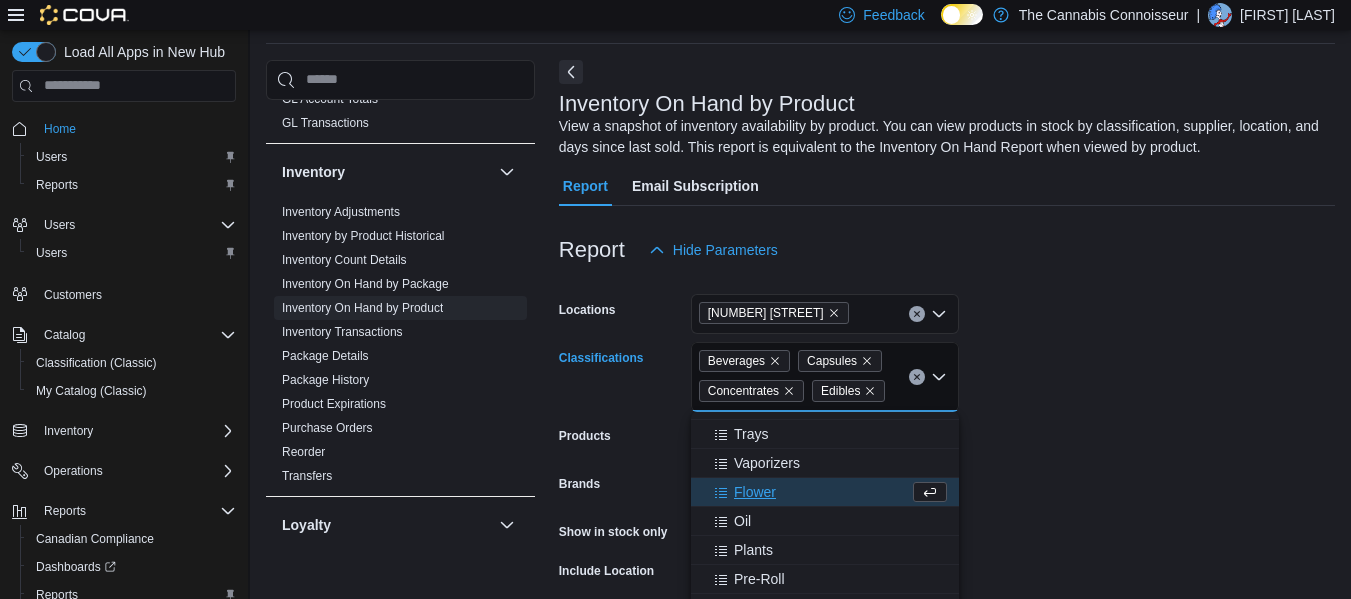 click on "Flower" at bounding box center (755, 492) 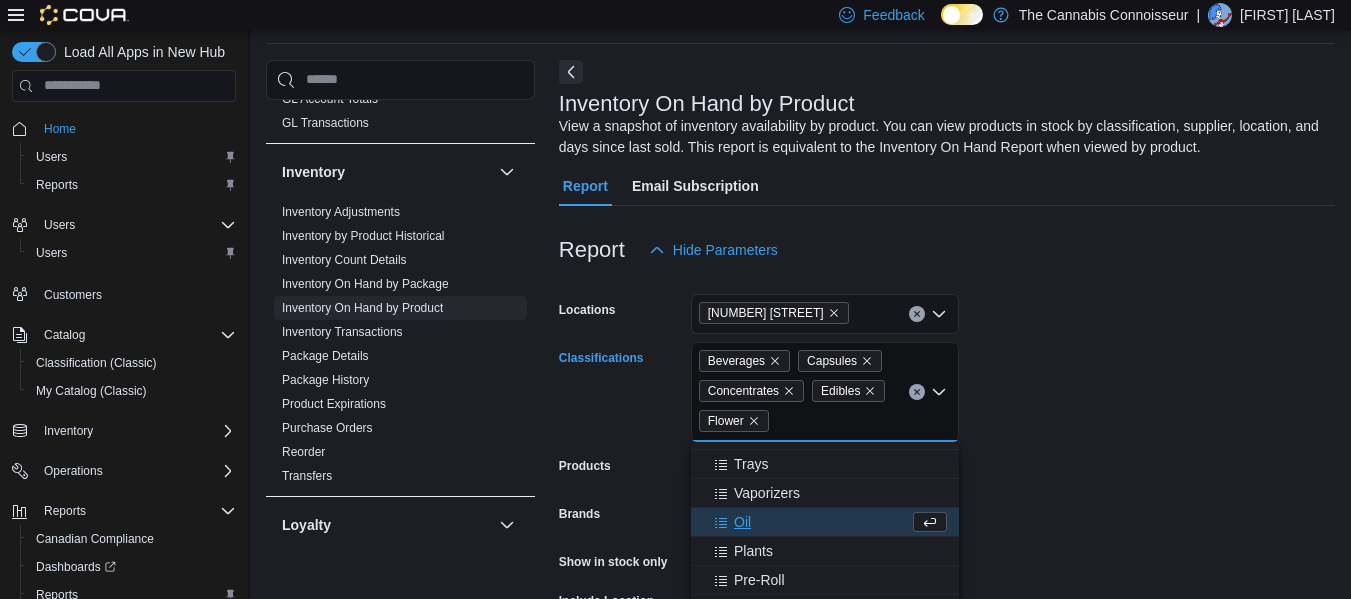 click on "Oil" at bounding box center [742, 522] 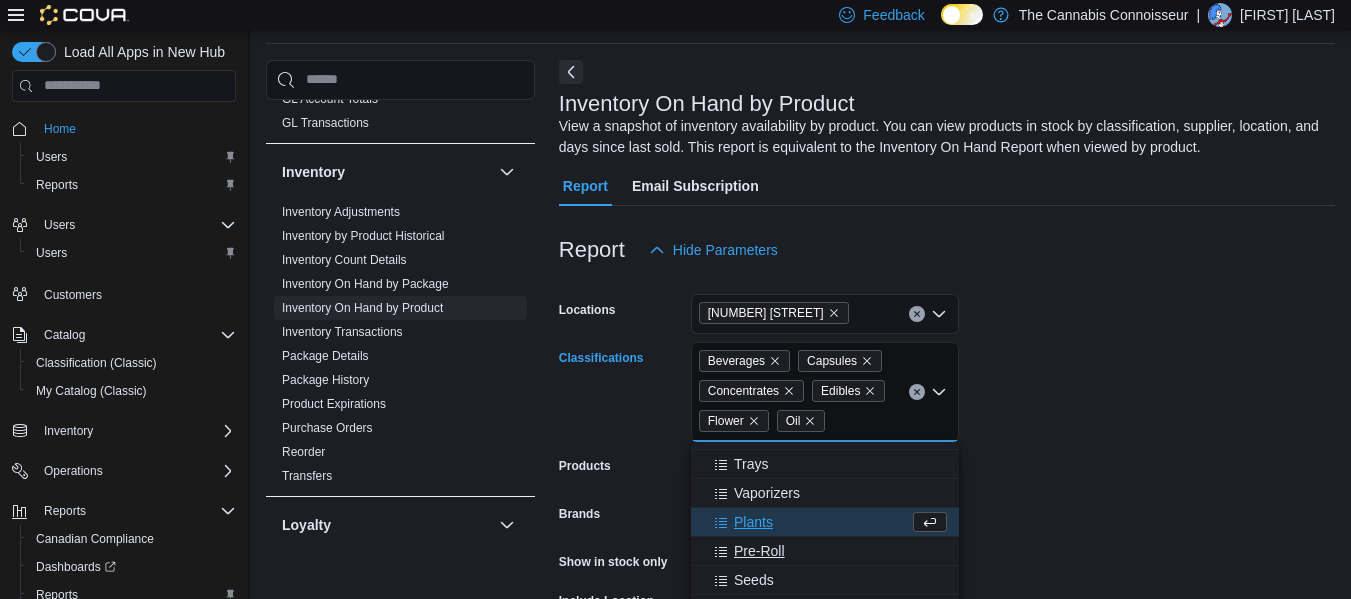 click on "Pre-Roll" at bounding box center [759, 551] 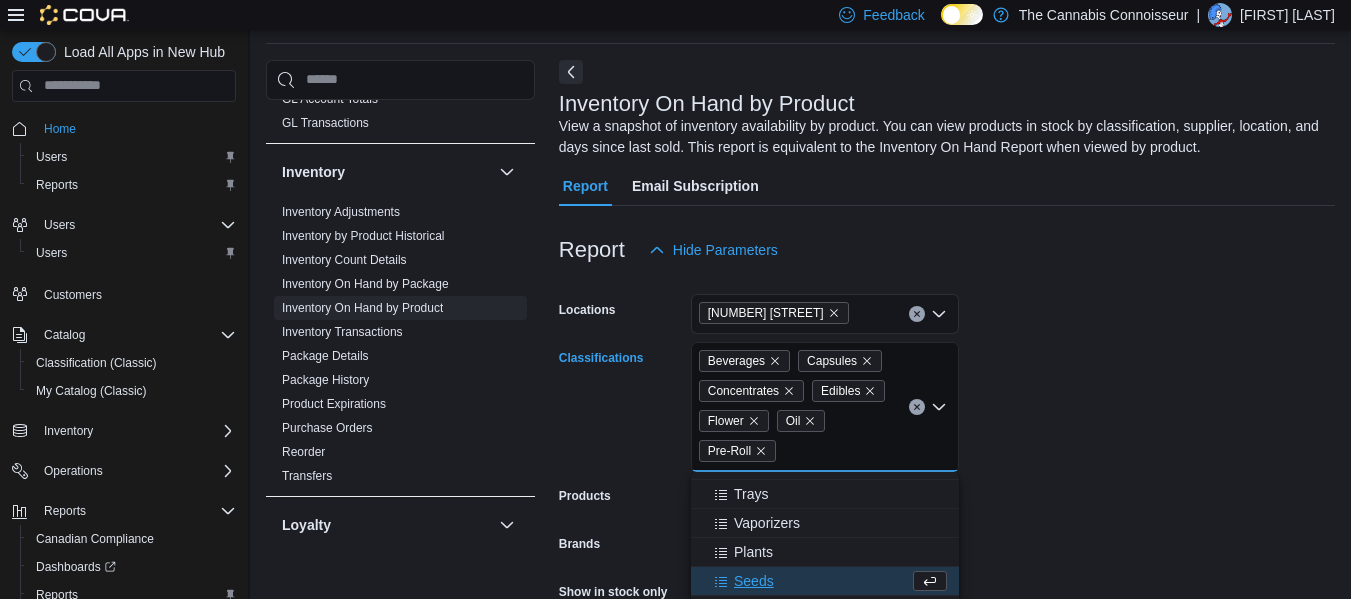 click on "Seeds" at bounding box center (754, 581) 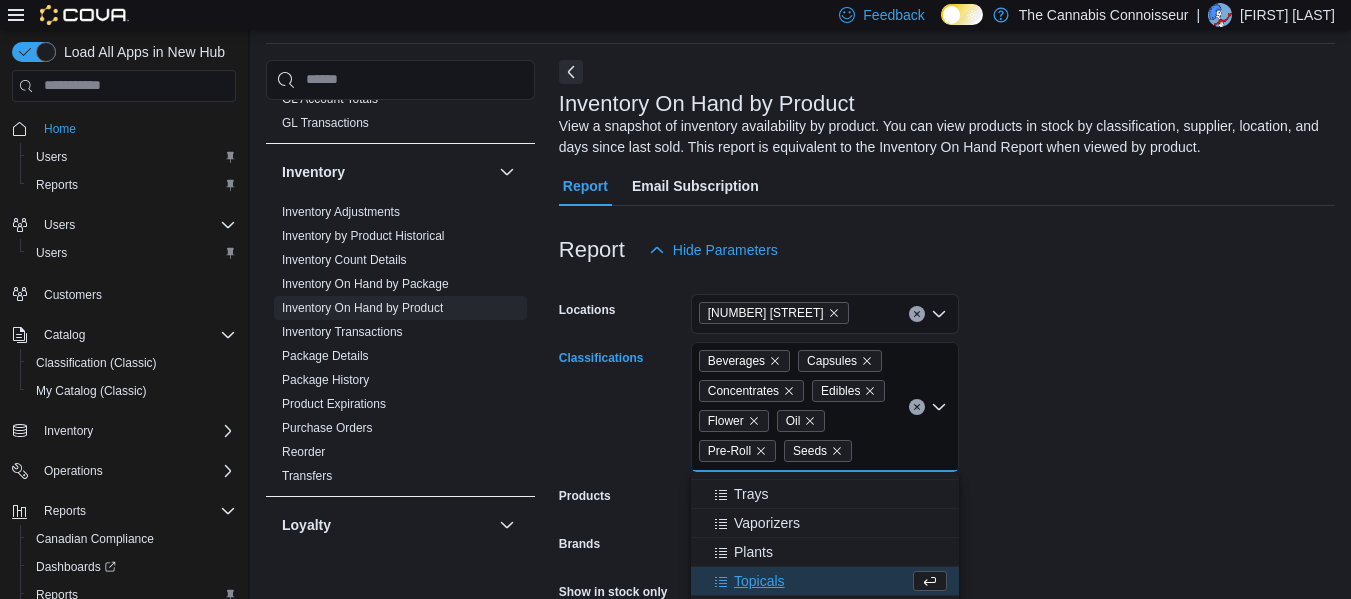 click on "Topicals" at bounding box center [759, 581] 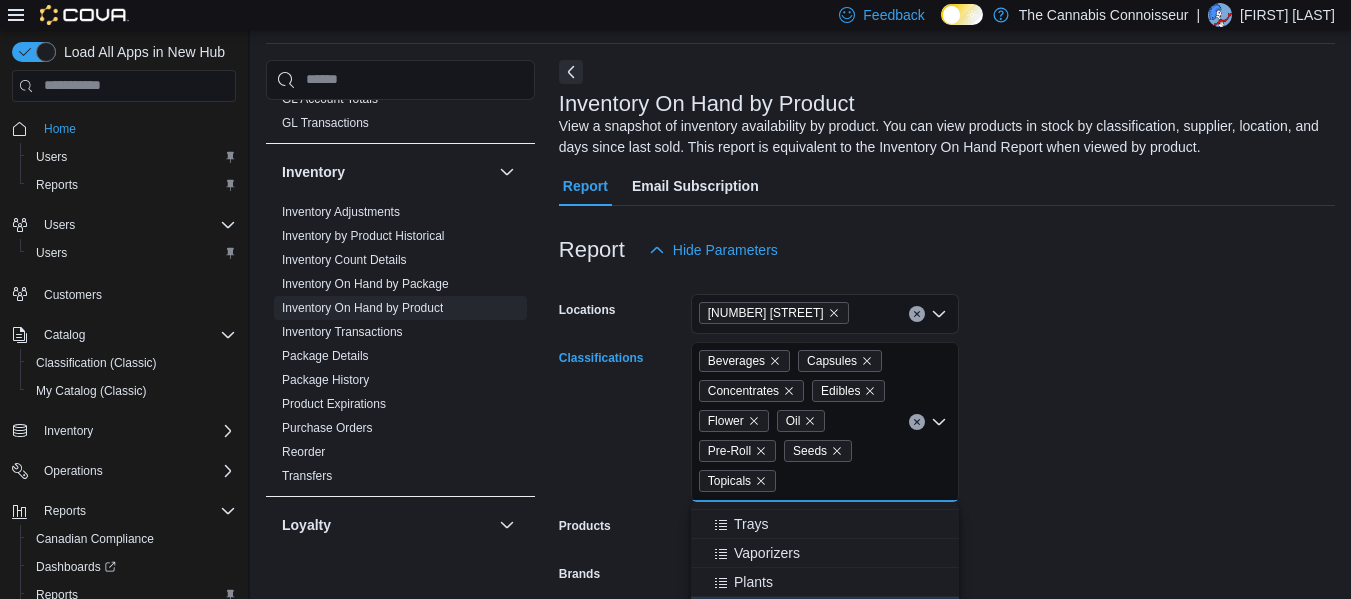 click on "Locations [NUMBER] [STREET] Classifications Beverages Capsules Concentrates Edibles Flower Oil Pre-Roll Seeds Topicals Combo box. Selected. Beverages, Capsules, Concentrates, Edibles, Flower, Oil, Pre-Roll, Seeds, Topicals. Press Backspace to delete Topicals. Combo box input. All Classifications. Type some text or, to display a list of choices, press Down Arrow. To exit the list of choices, press Escape. Products All Products Brands All Brands Show in stock only Include Location Include Room Include Archived Export  Run Report" at bounding box center [947, 540] 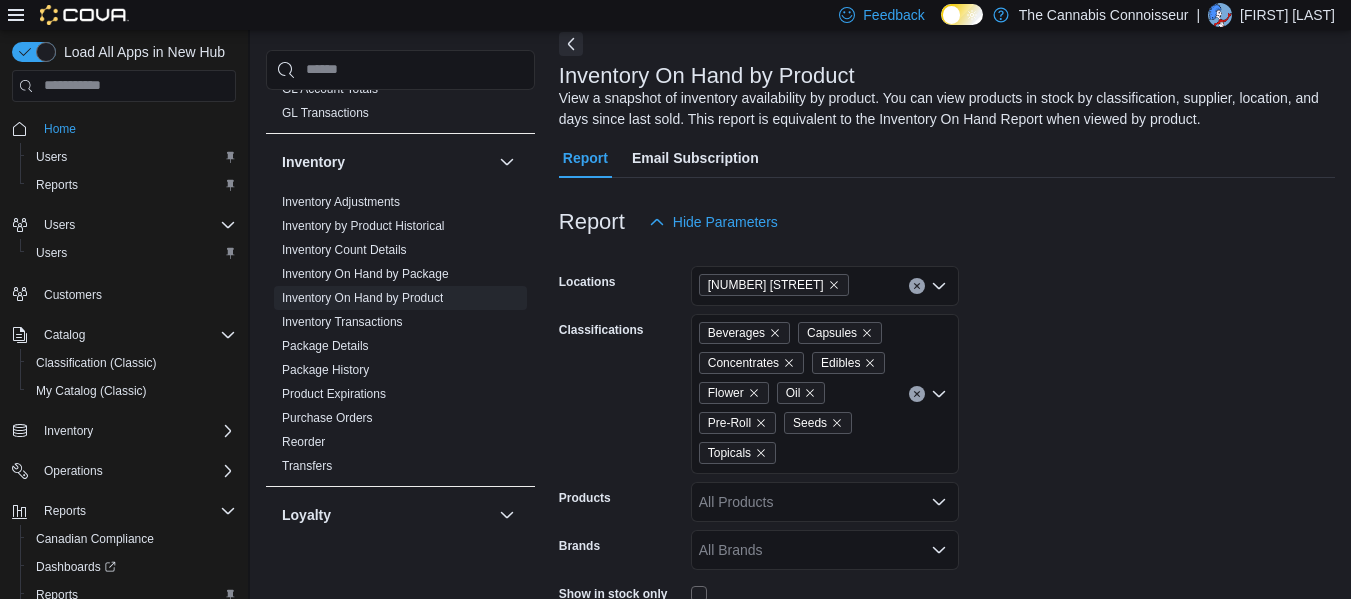 scroll, scrollTop: 144, scrollLeft: 0, axis: vertical 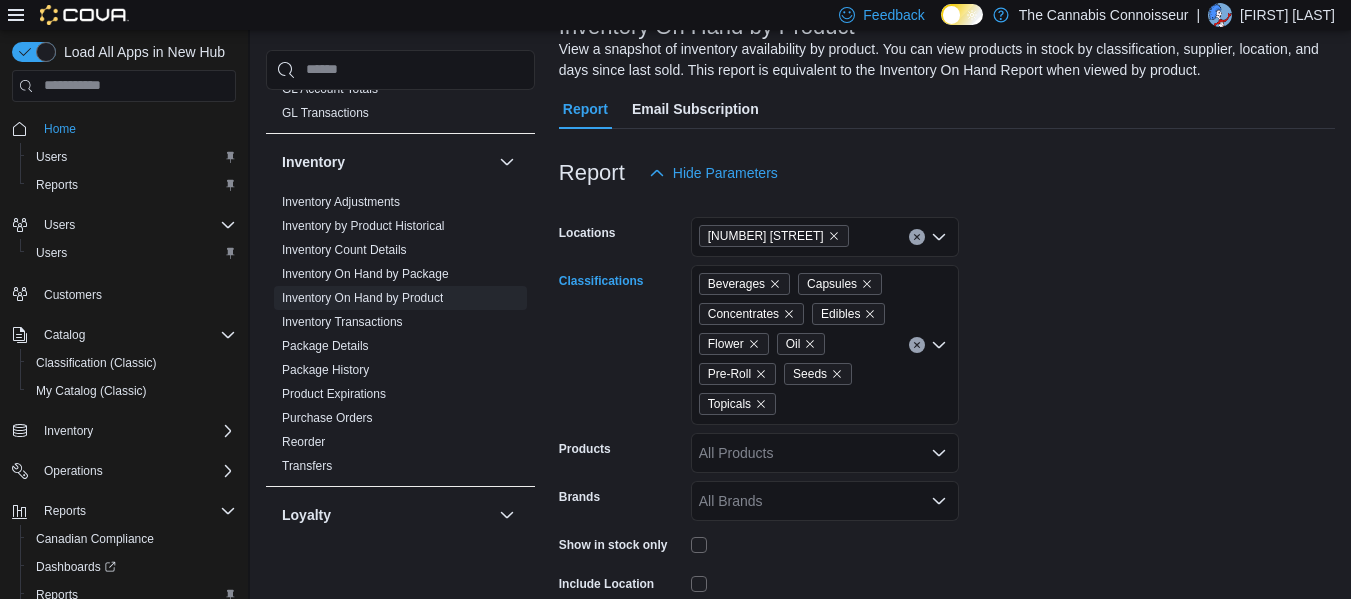click on "Beverages Capsules Concentrates Edibles Flower Oil Pre-Roll Seeds Topicals" at bounding box center (825, 345) 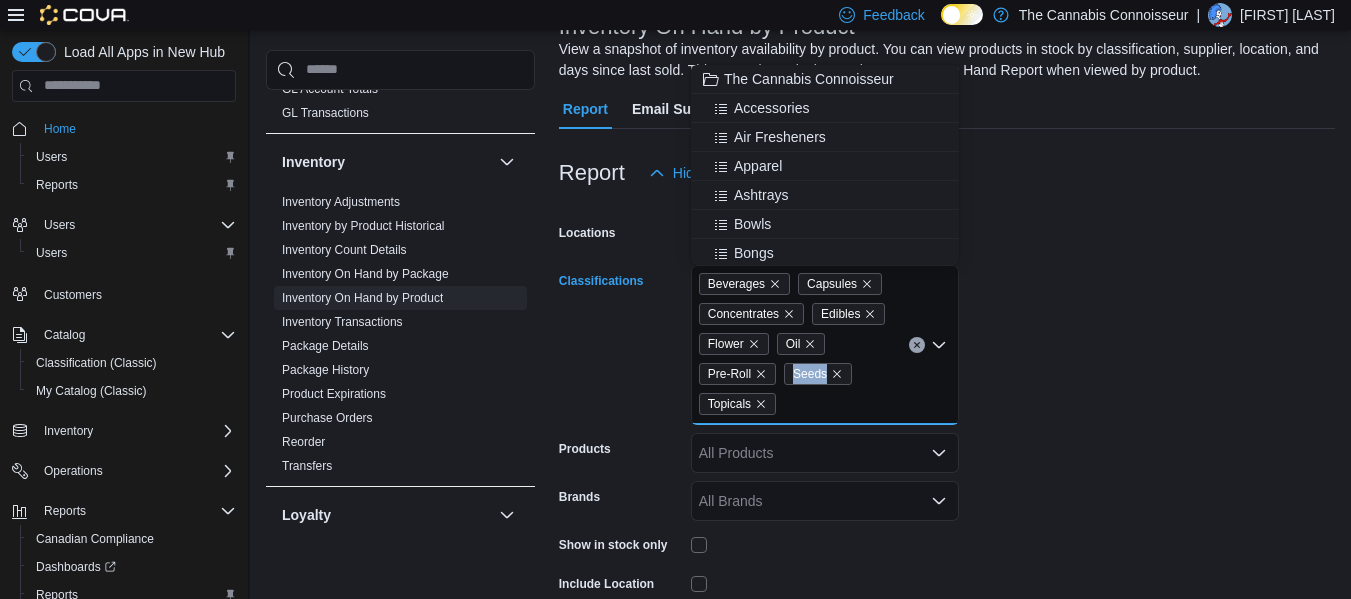 click on "Beverages Capsules Concentrates Edibles Flower Oil Pre-Roll Seeds Topicals" at bounding box center [825, 345] 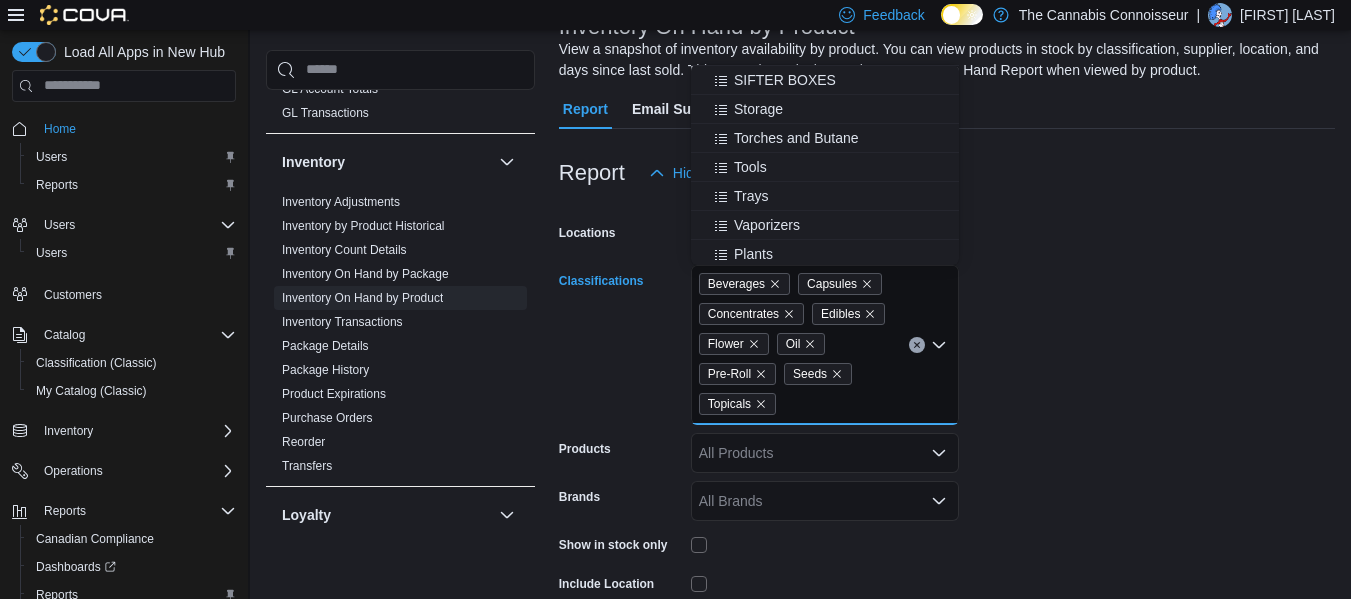 scroll, scrollTop: 840, scrollLeft: 0, axis: vertical 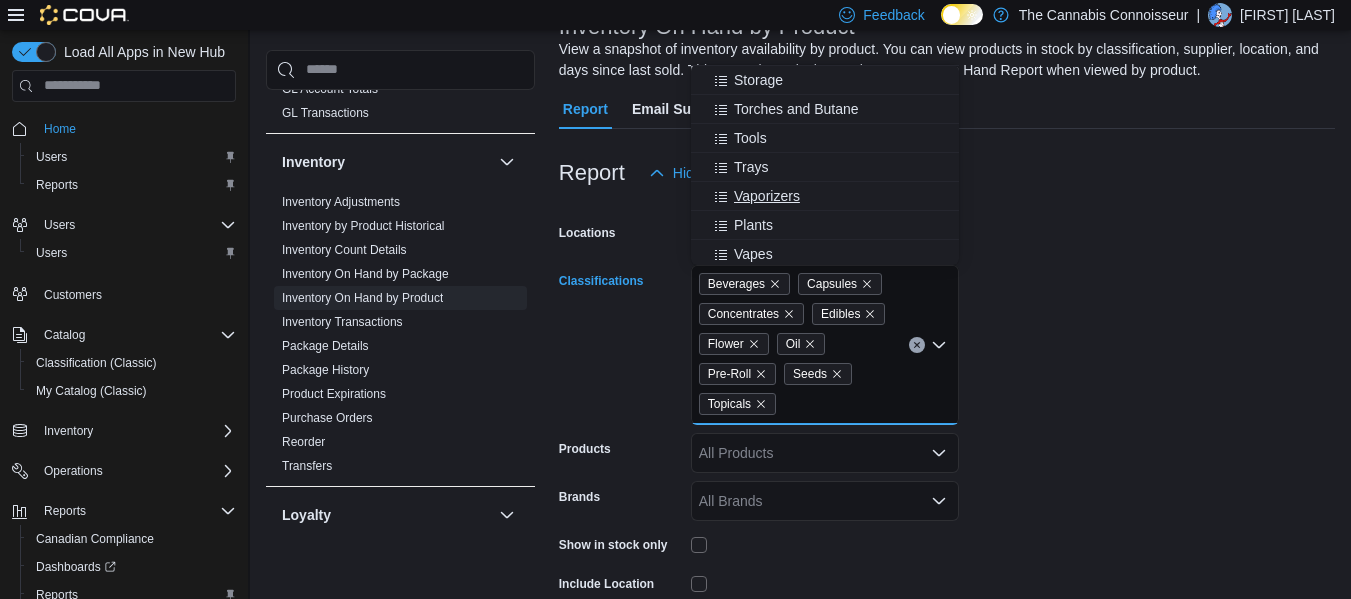 click on "Vaporizers" at bounding box center (767, 196) 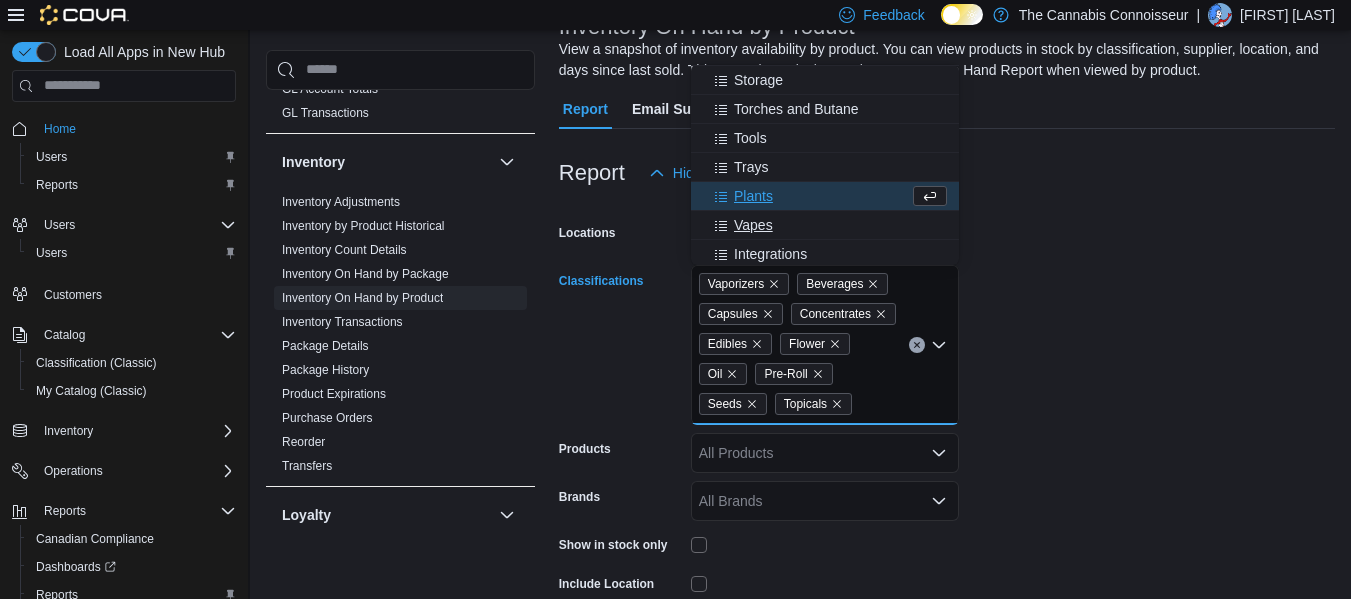 click on "Vapes" at bounding box center [753, 225] 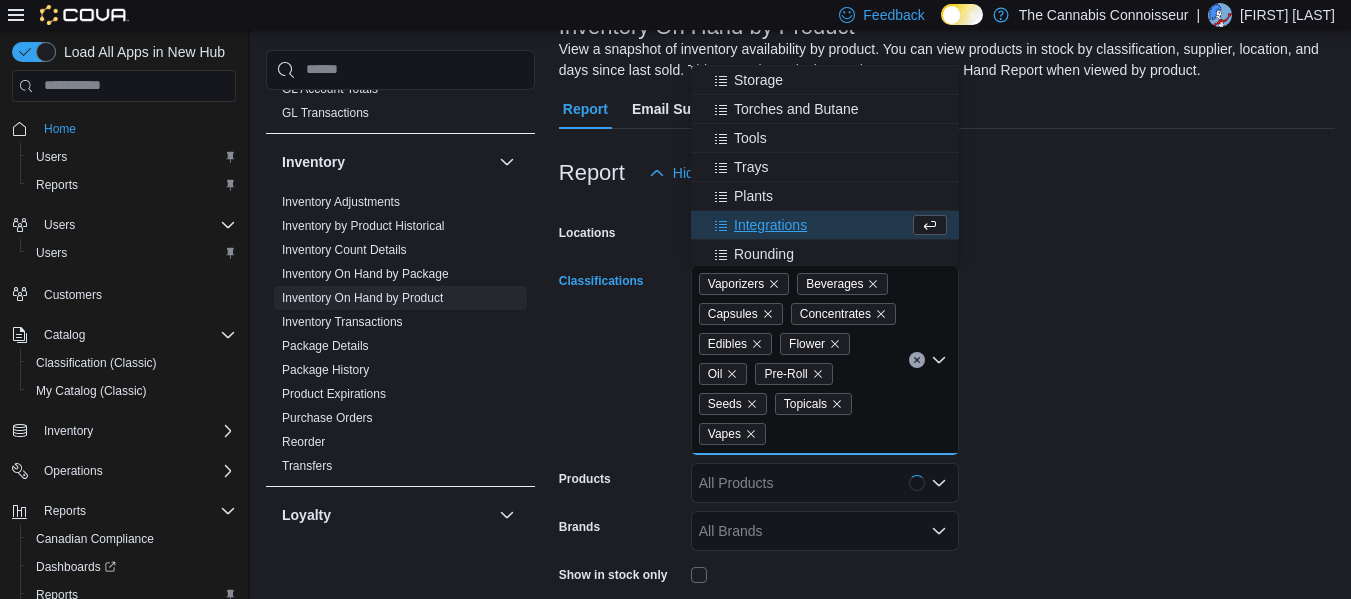 click on "Locations [NUMBER] [STREET] Classifications Vaporizers Beverages Capsules Concentrates Edibles Flower Oil Pre-Roll Seeds Topicals Combo box. Selected. Vaporizers, Beverages, Capsules, Concentrates, Edibles, Flower, Oil, Pre-Roll, Seeds, Topicals, Vapes. Press Backspace to delete Vapes. Combo box input. All Classifications. Type some text or, to display a list of choices, press Down Arrow. To exit the list of choices, press Escape. Products All Products Brands All Brands Show in stock only Include Location Include Room Include Archived Export  Run Report" at bounding box center [947, 478] 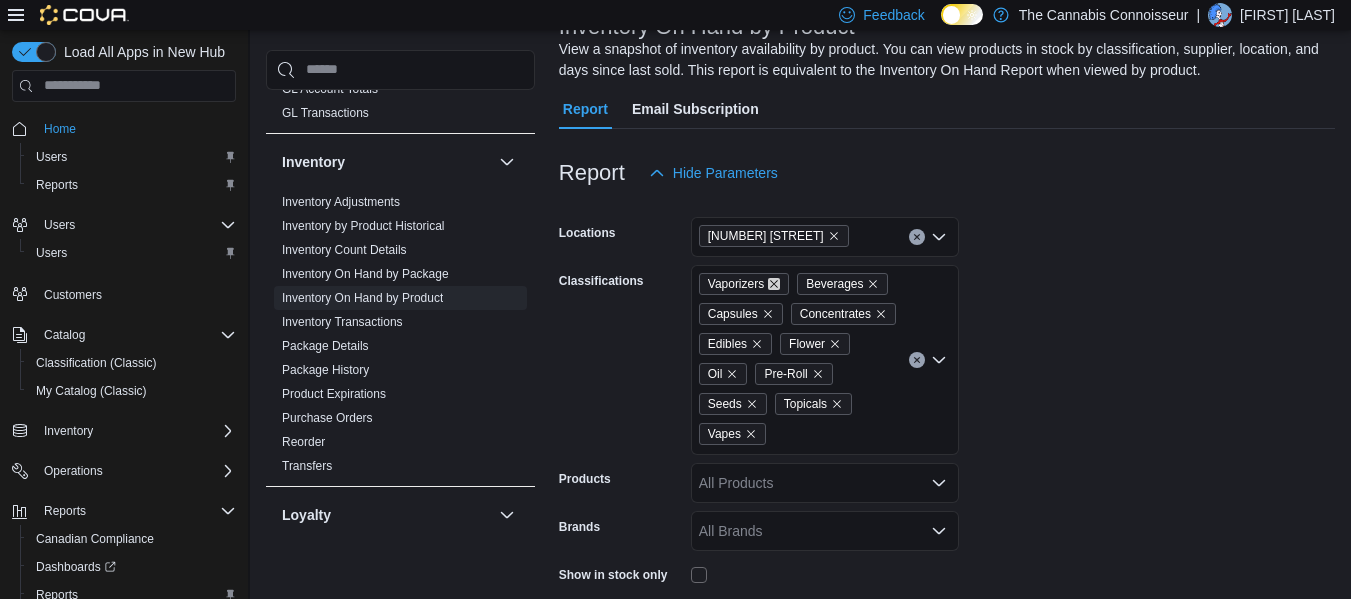 click 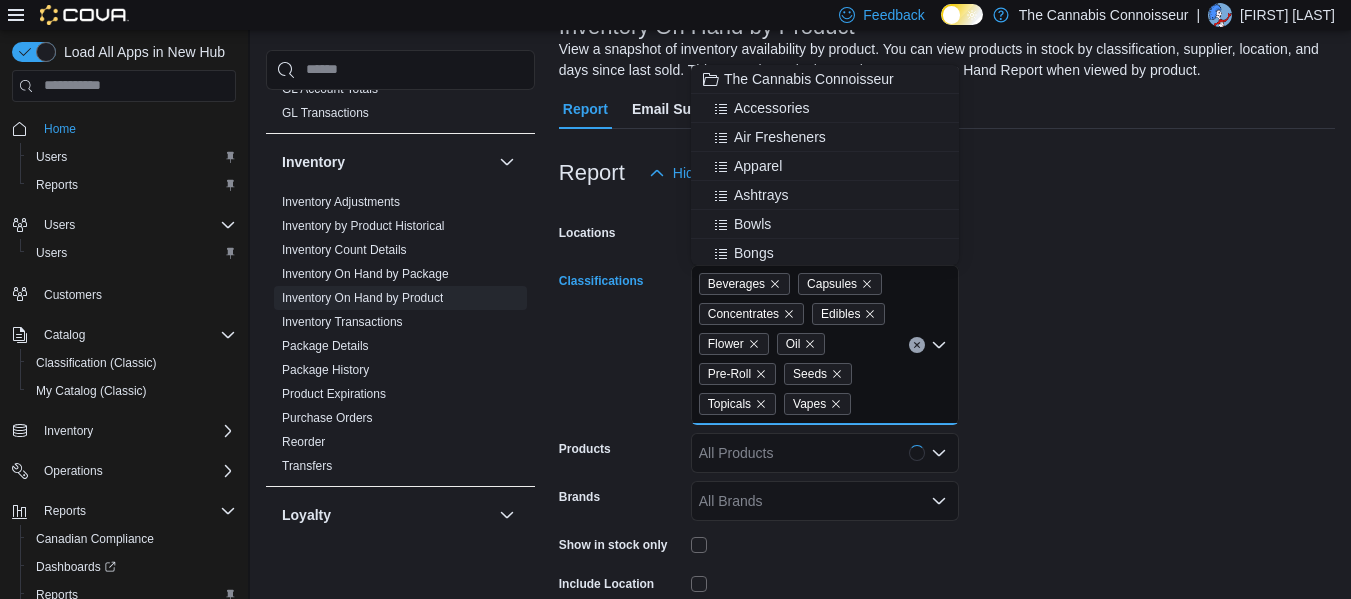 click on "Locations [NUMBER] [STREET] Classifications Beverages Capsules Concentrates Edibles Flower Oil Pre-Roll Seeds Topicals Combo box. Selected. Beverages, Capsules, Concentrates, Edibles, Flower, Oil, Pre-Roll, Seeds, Topicals. Press Backspace to delete Topicals. Combo box input. All Classifications. Type some text or, to display a list of choices, press Down Arrow. To exit the list of choices, press Escape. Products All Products Brands All Brands Show in stock only Include Location Include Room Include Archived Export  Run Report" at bounding box center [947, 463] 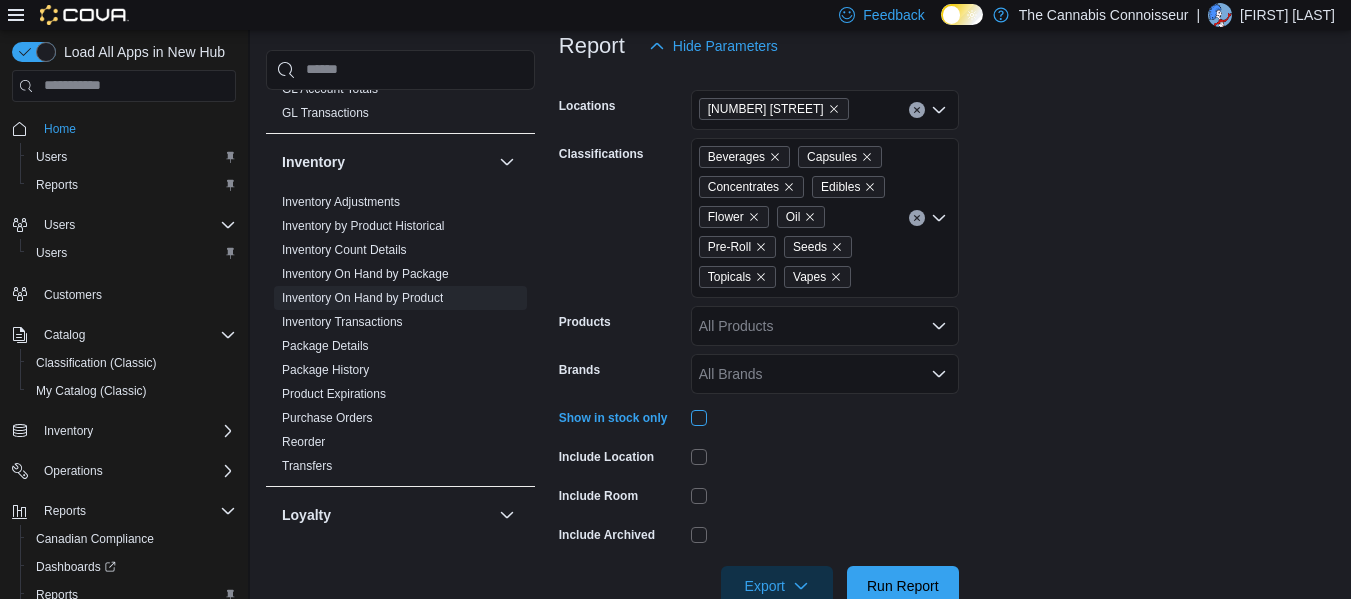scroll, scrollTop: 297, scrollLeft: 0, axis: vertical 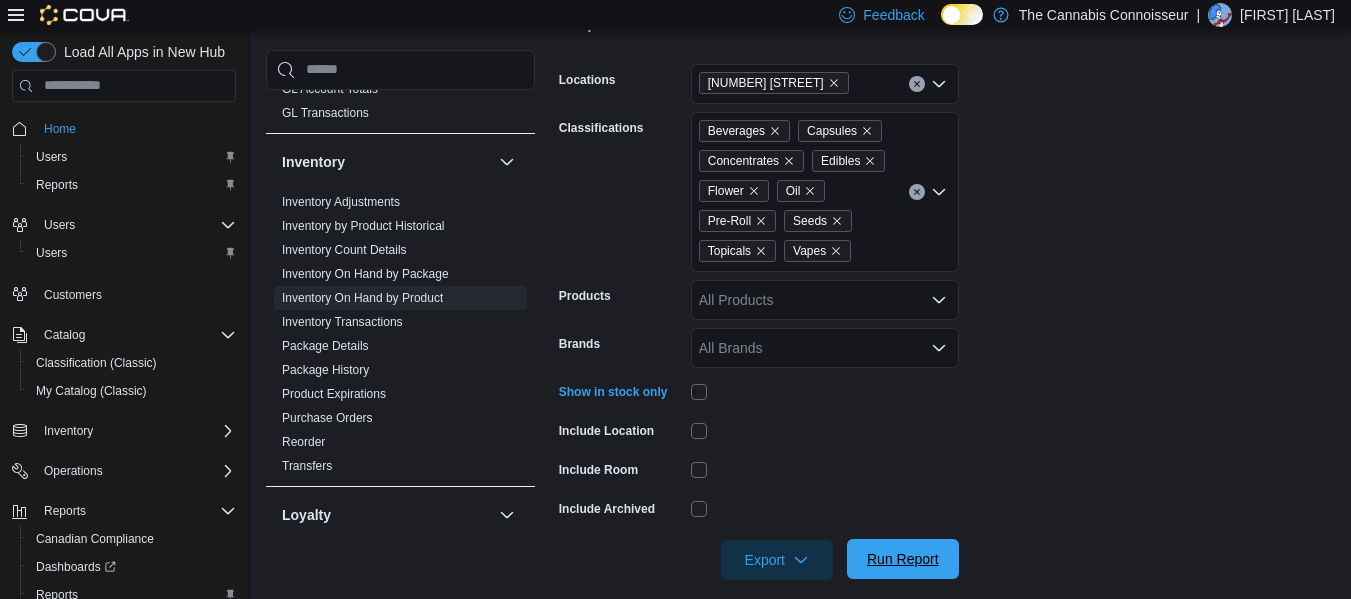 click on "Run Report" at bounding box center [903, 559] 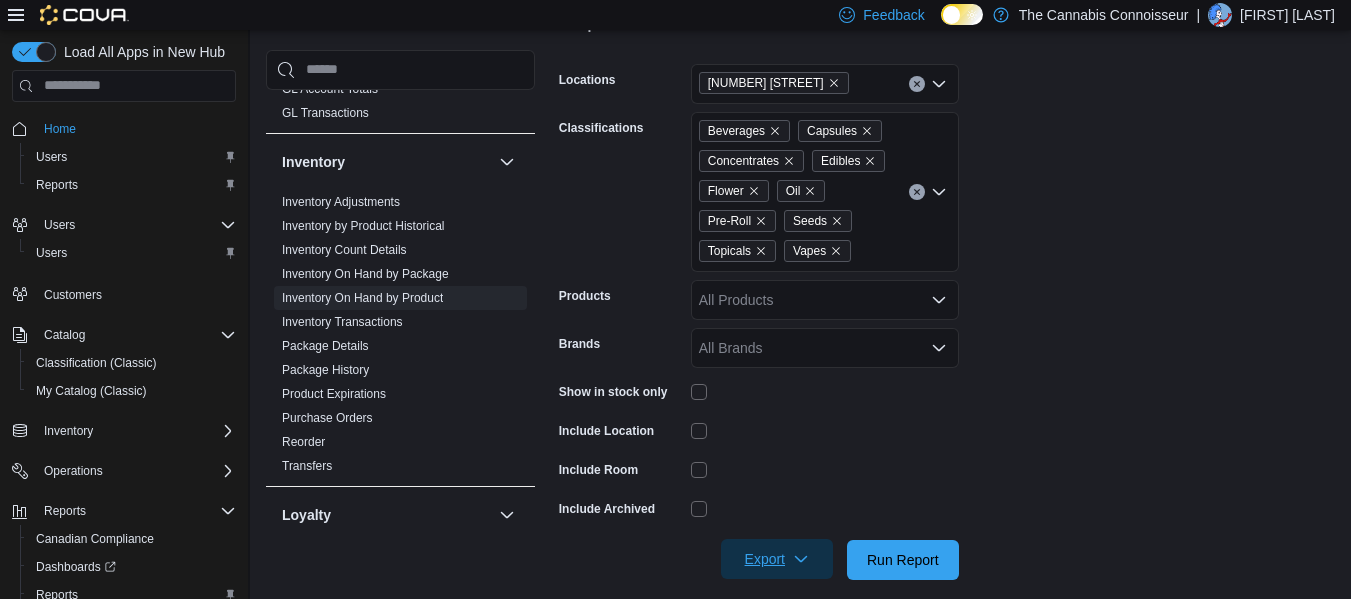 click 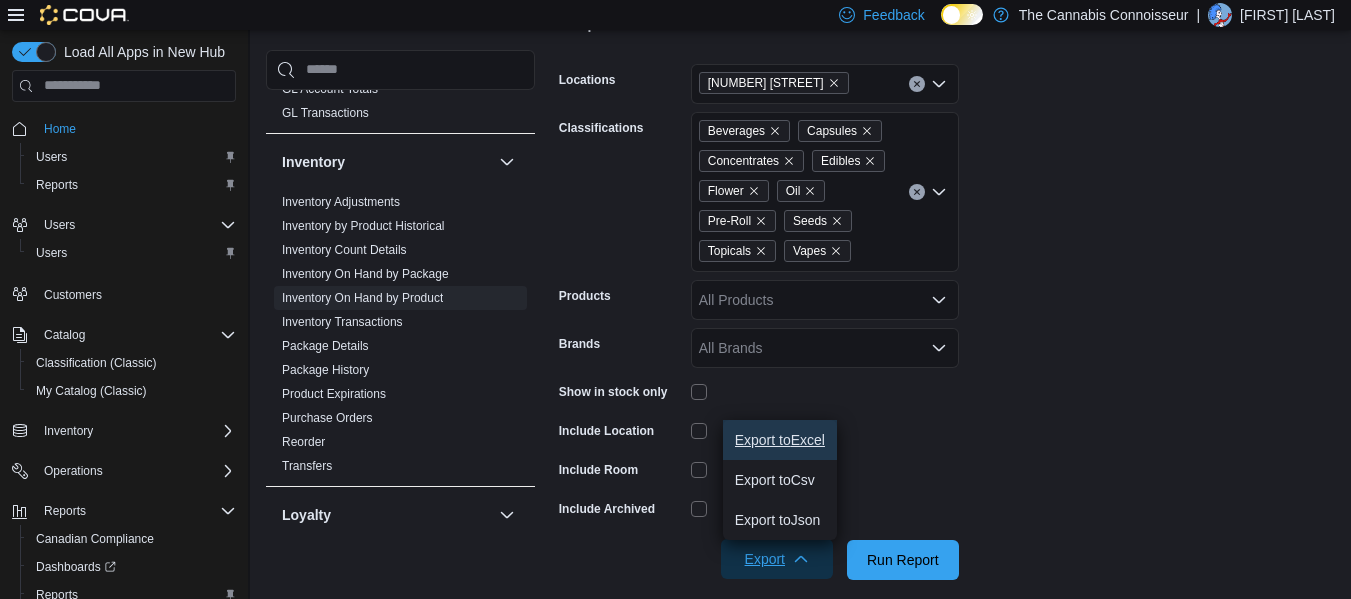 click on "Export to  Excel" at bounding box center (780, 440) 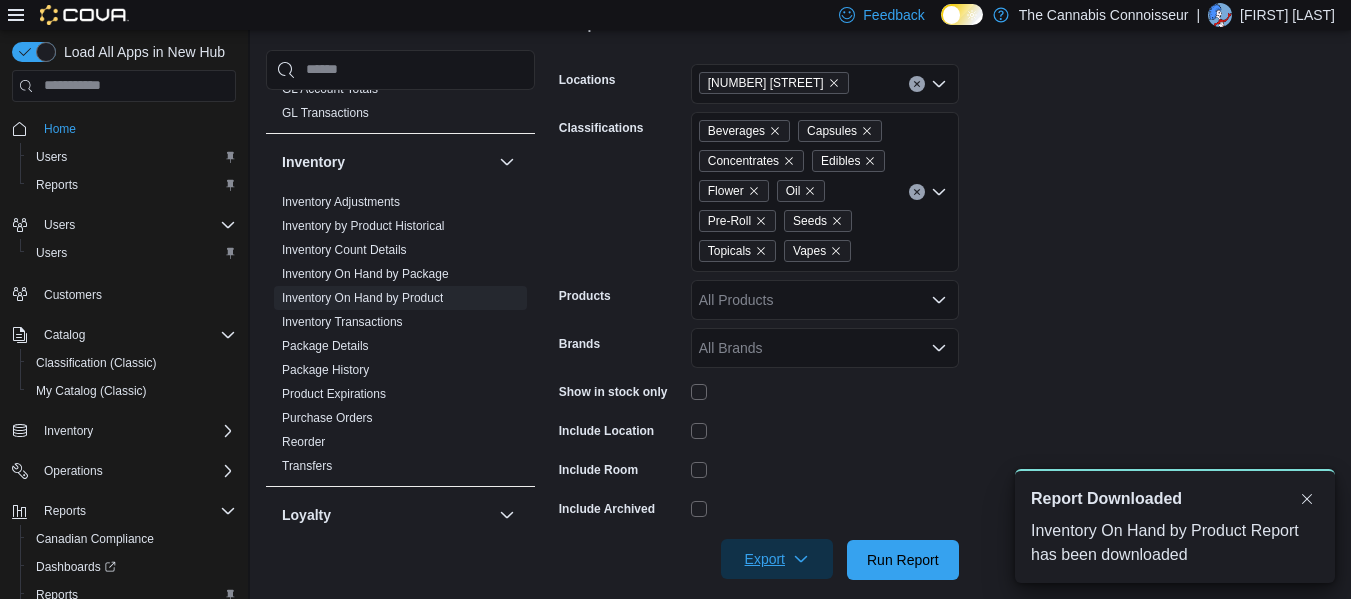 scroll, scrollTop: 0, scrollLeft: 0, axis: both 